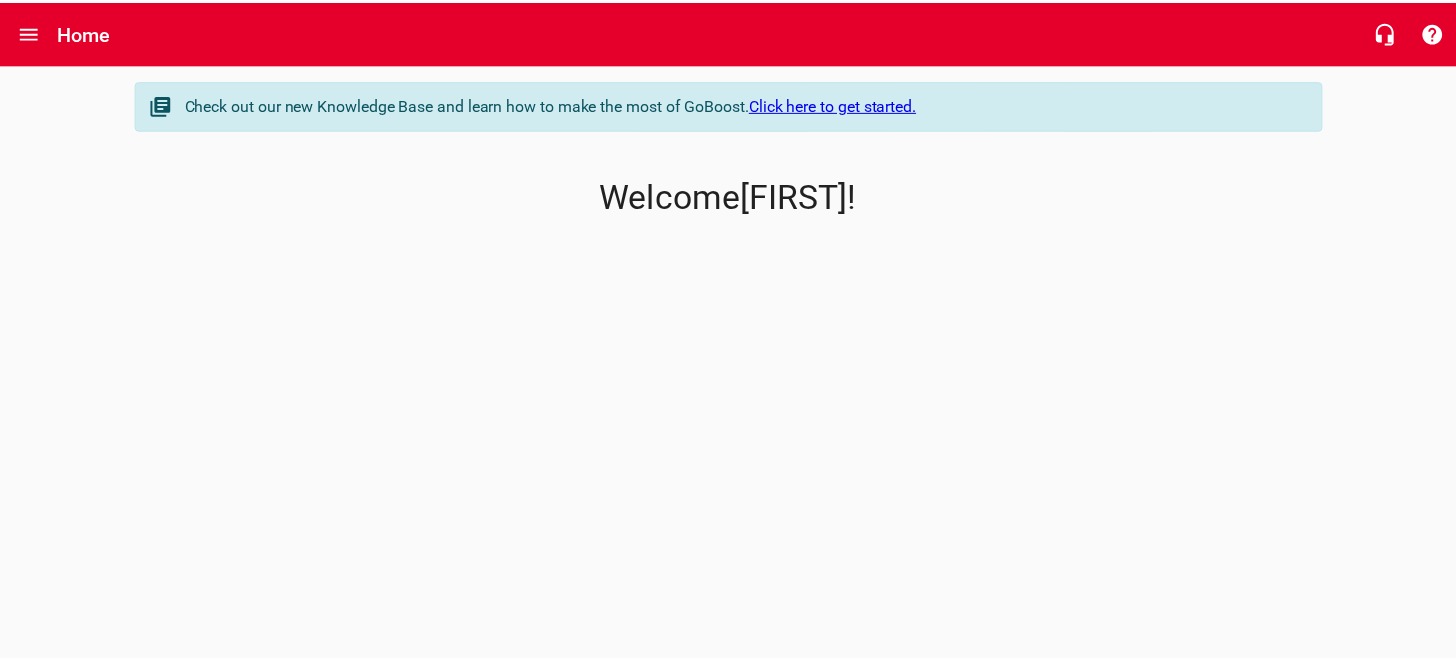 scroll, scrollTop: 0, scrollLeft: 0, axis: both 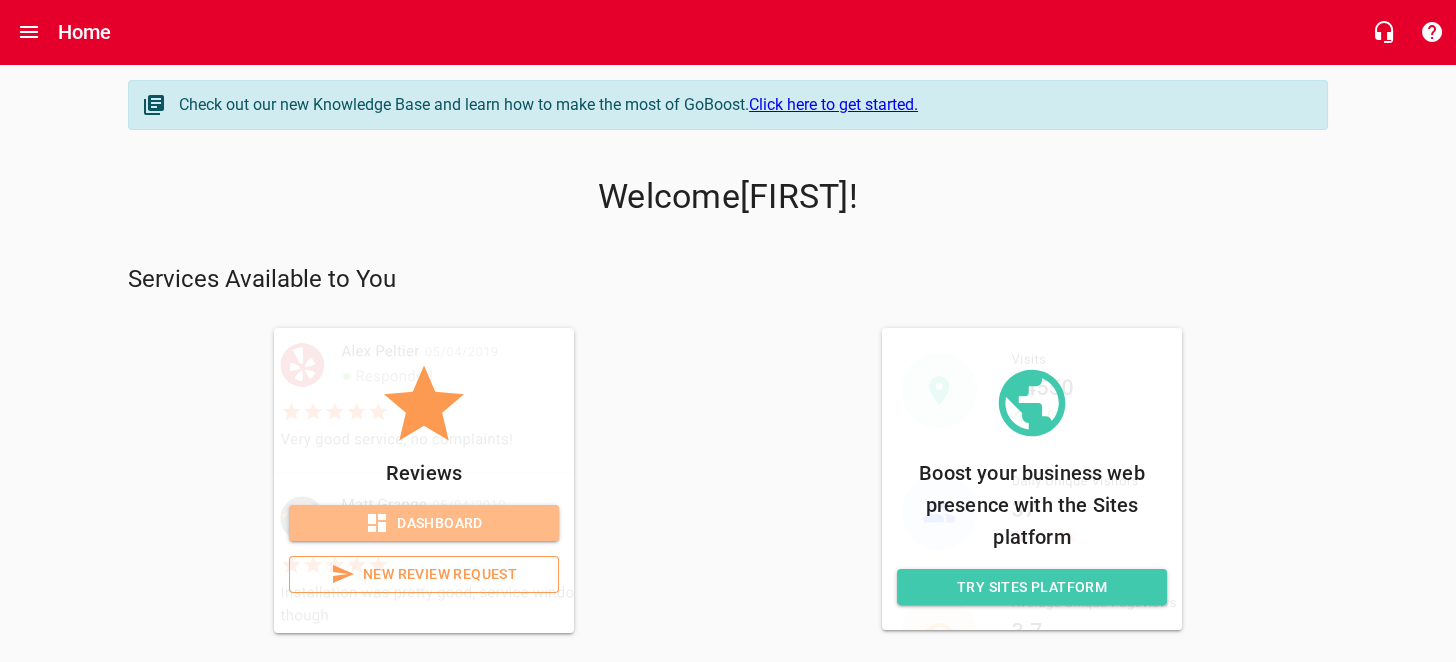 click on "Dashboard" at bounding box center [424, 523] 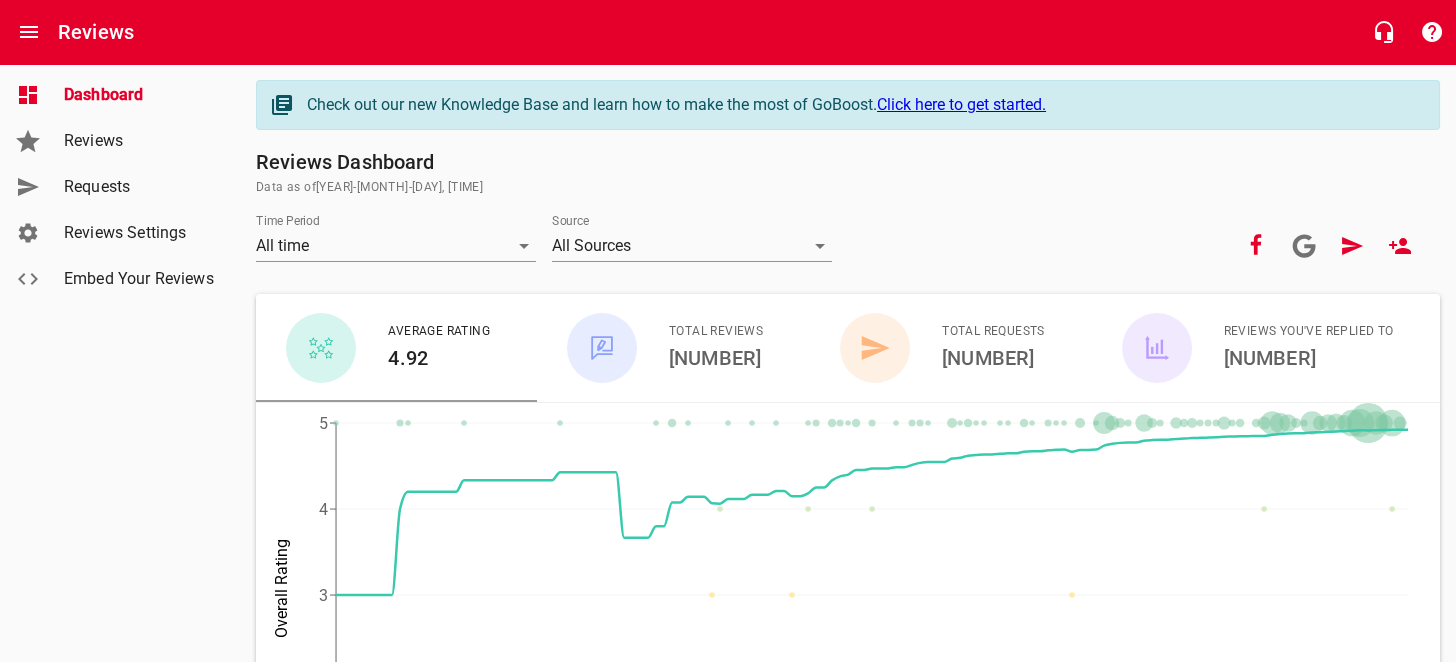 click on "Reviews" at bounding box center [140, 141] 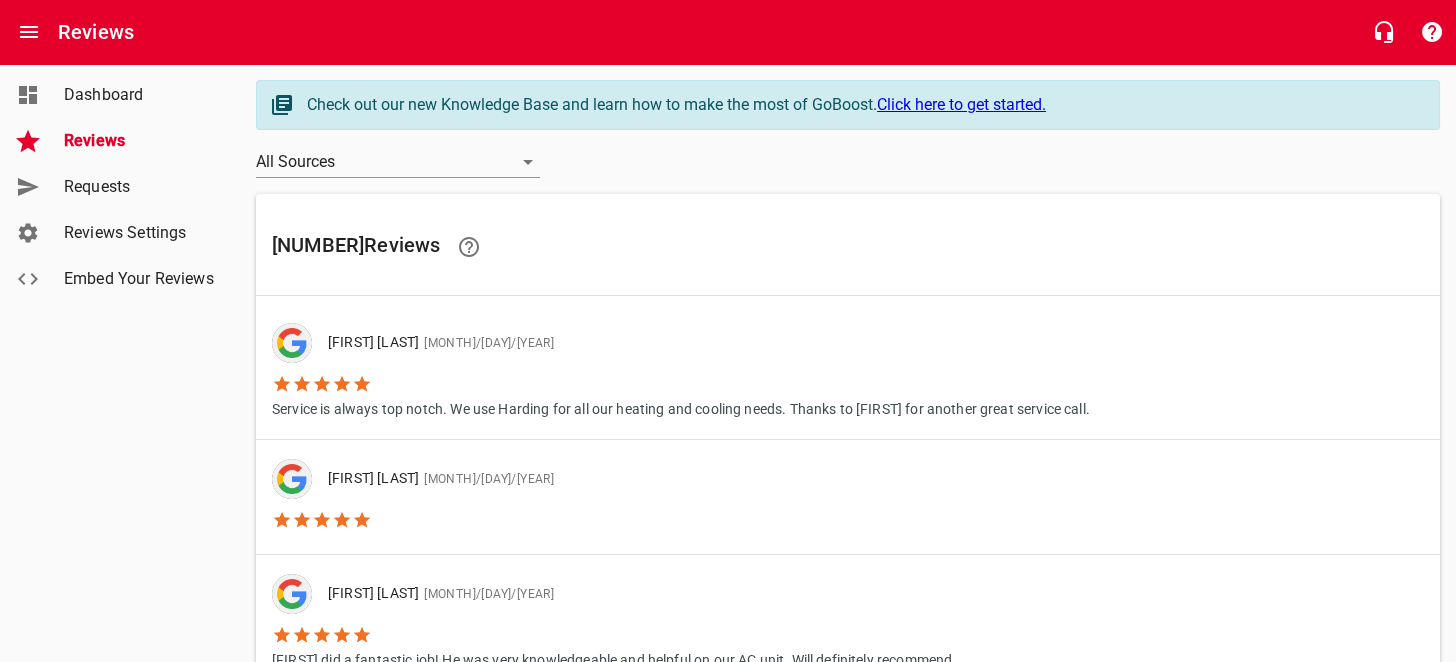 click on "Requests" at bounding box center [140, 187] 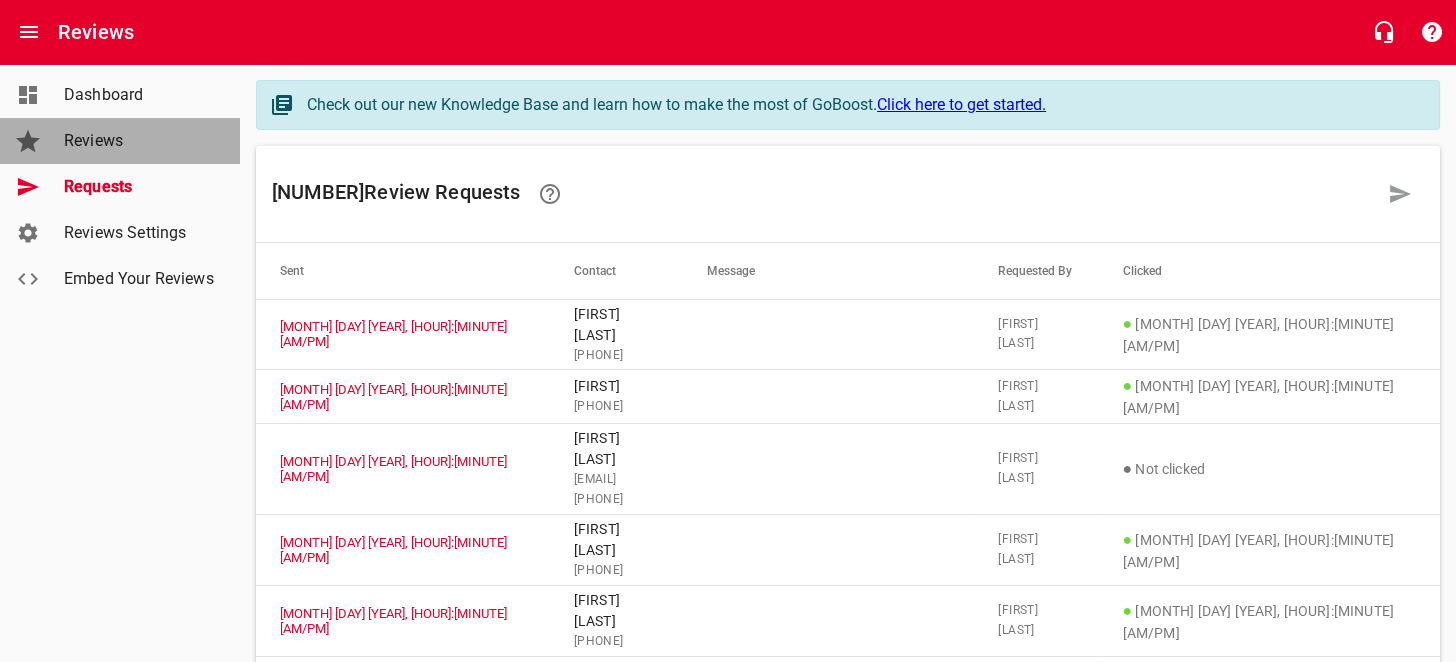 click on "Reviews" at bounding box center (140, 141) 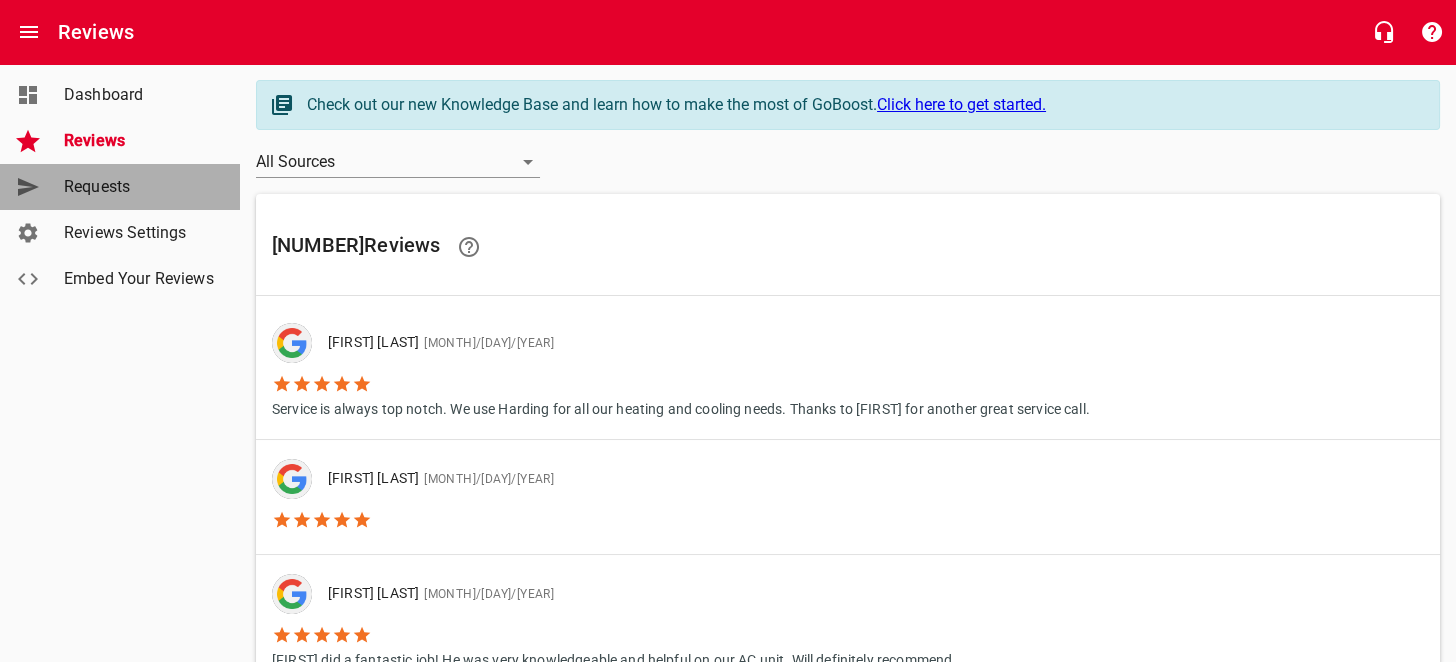 click on "Requests" at bounding box center (140, 187) 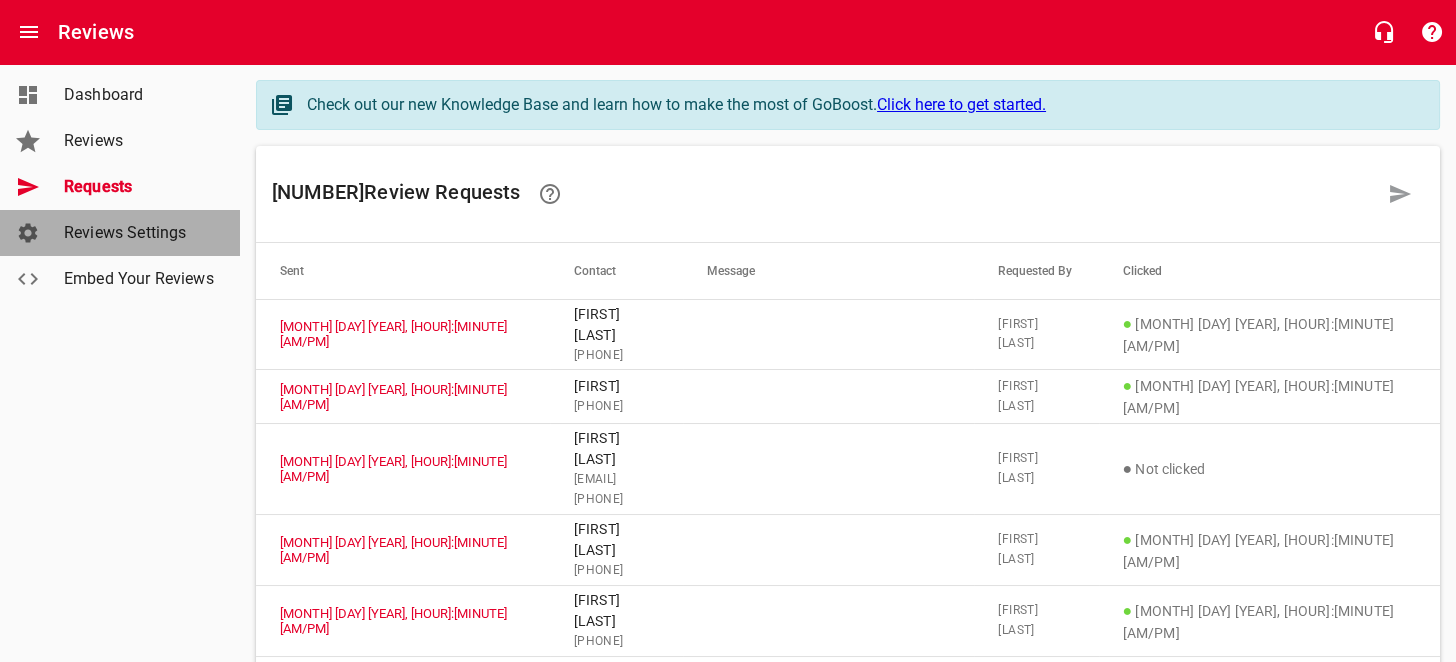 click on "Reviews Settings" at bounding box center [140, 233] 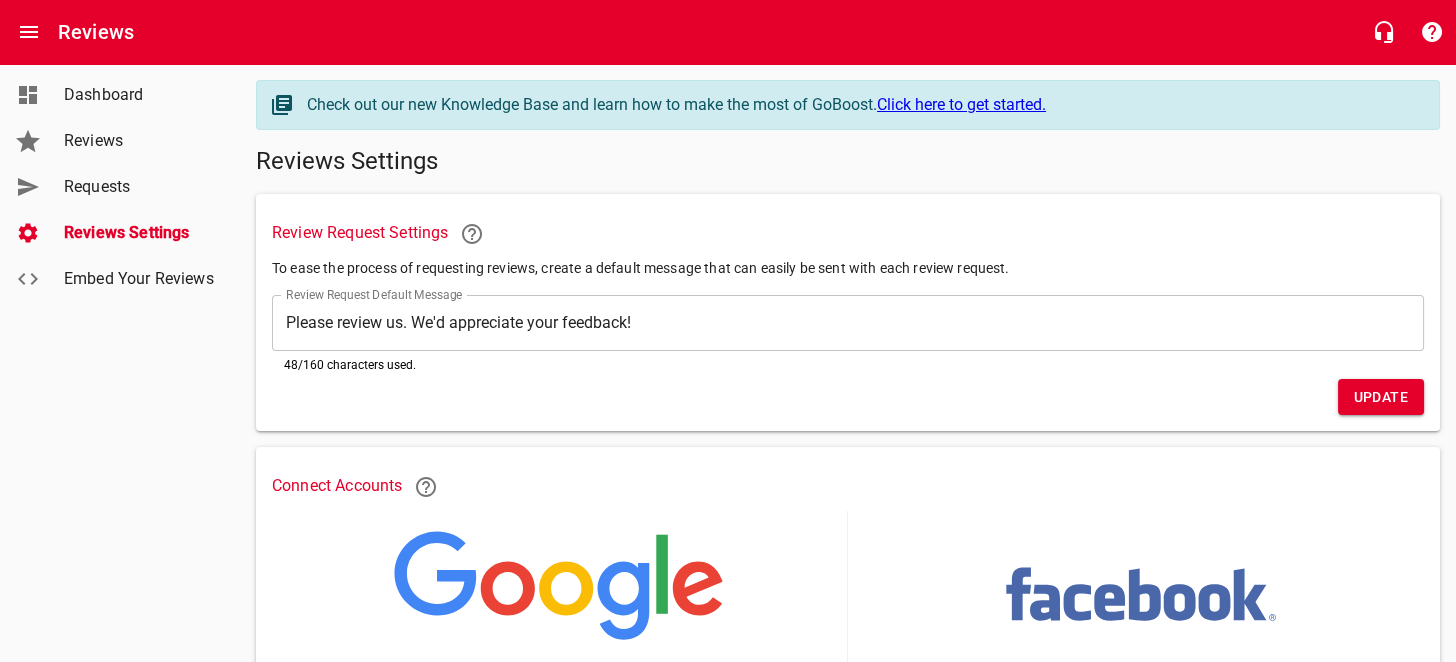 click on "Requests" at bounding box center [140, 187] 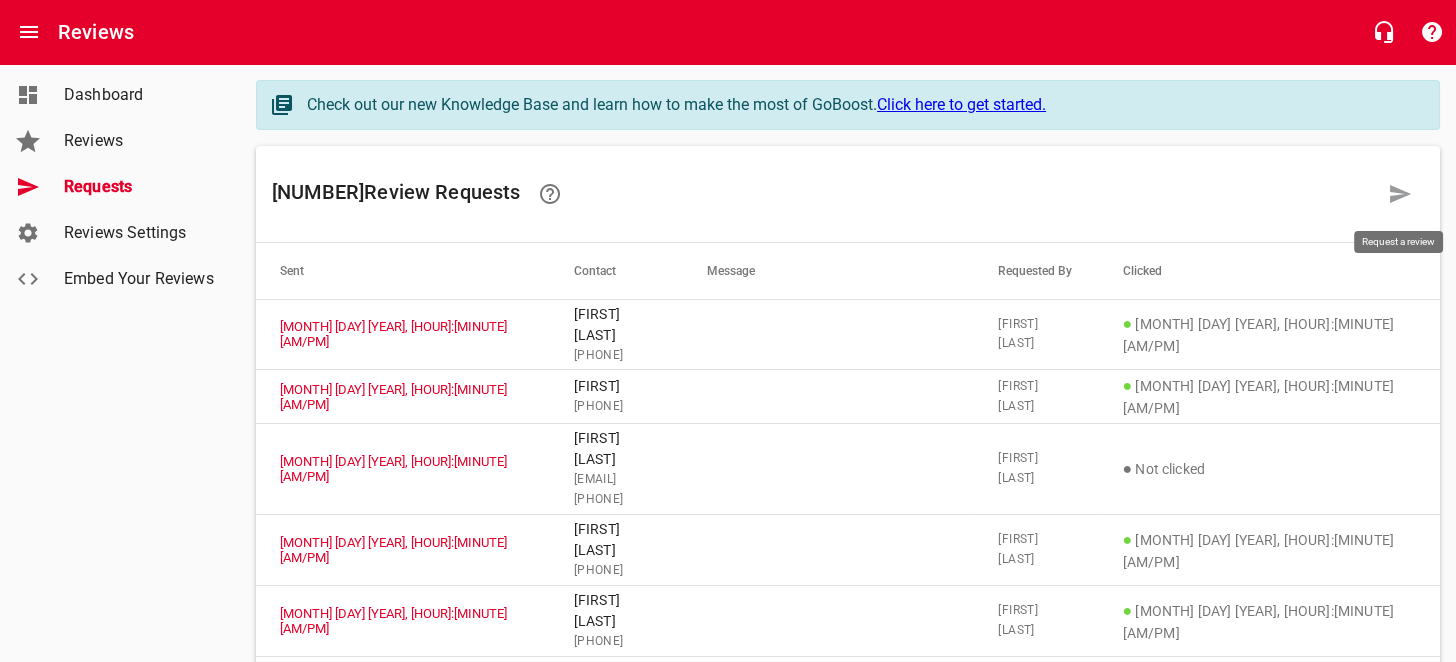 click 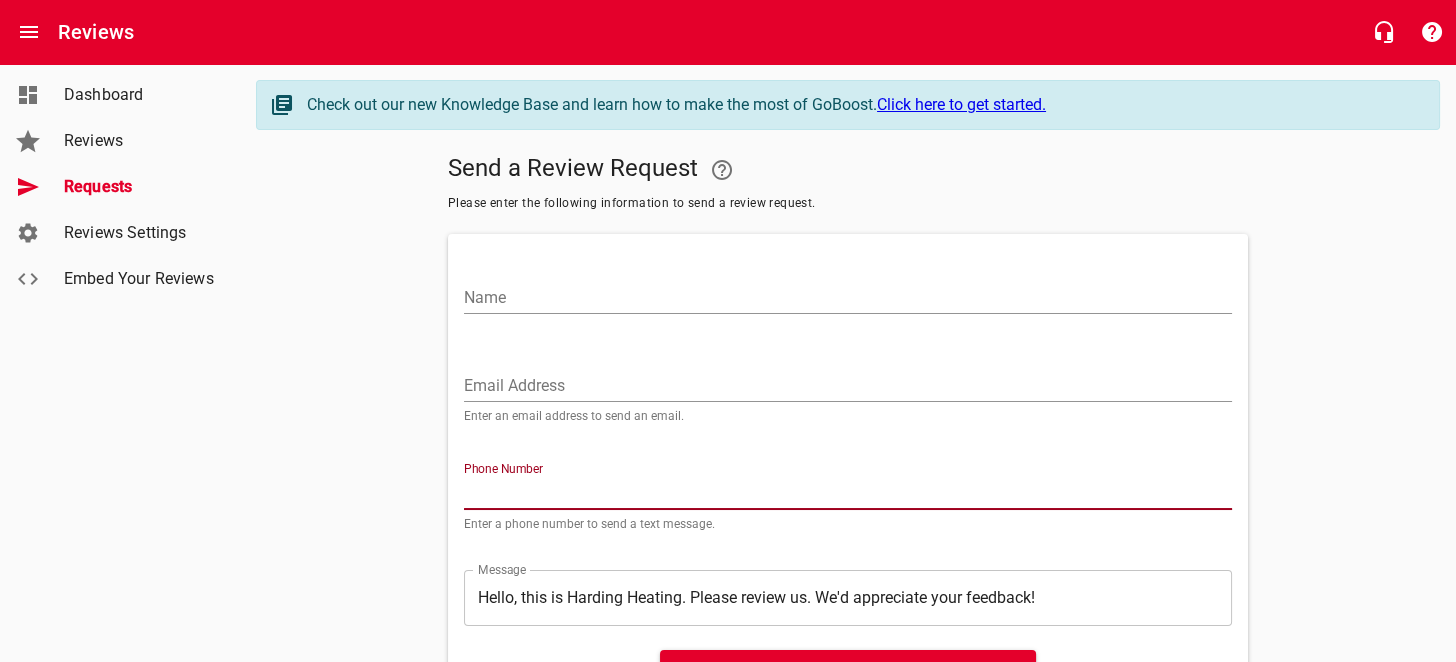 click at bounding box center (848, 494) 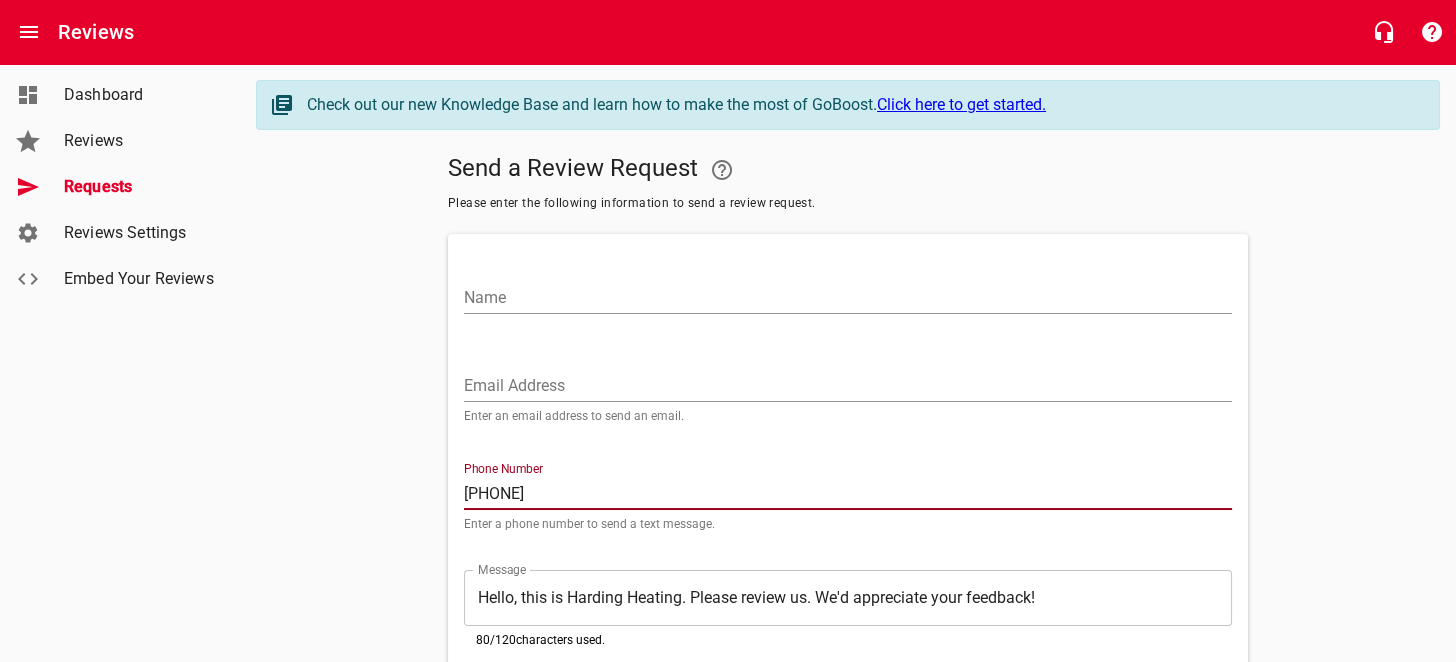 type on "[PHONE]" 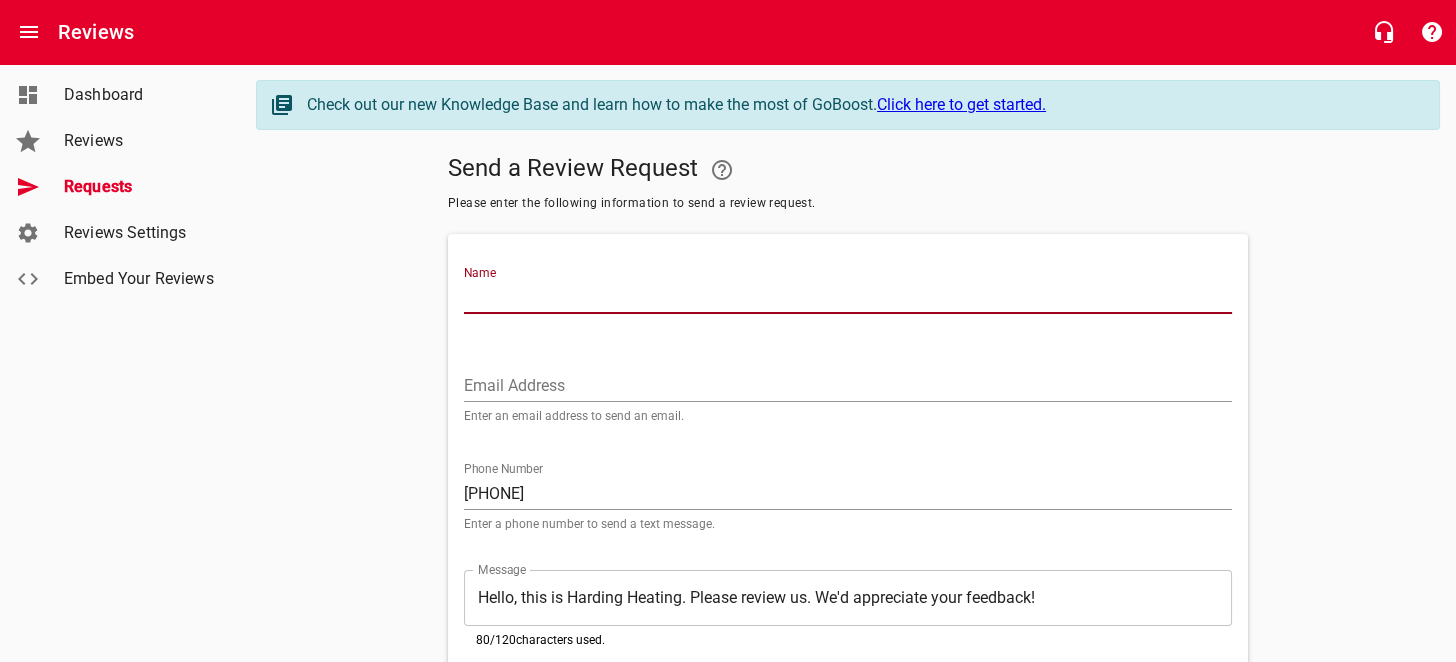 paste on "[FIRST], [FIRST]" 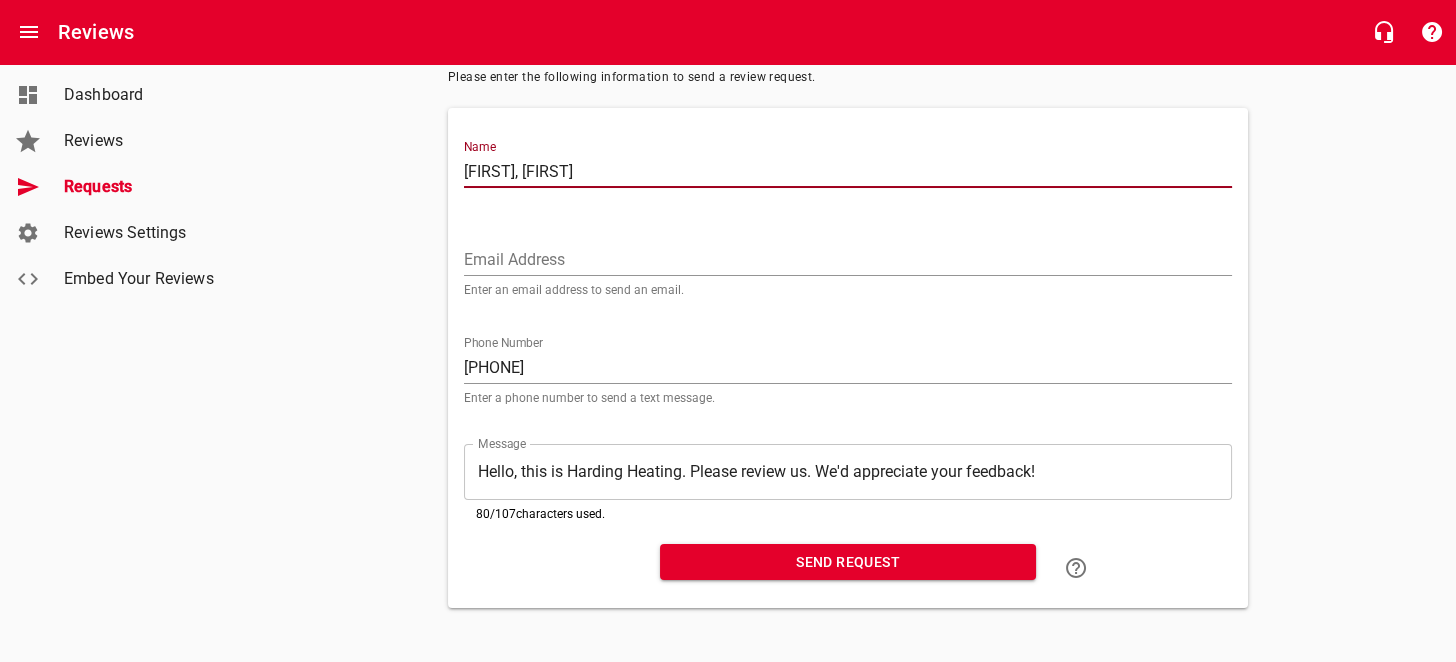 scroll, scrollTop: 129, scrollLeft: 0, axis: vertical 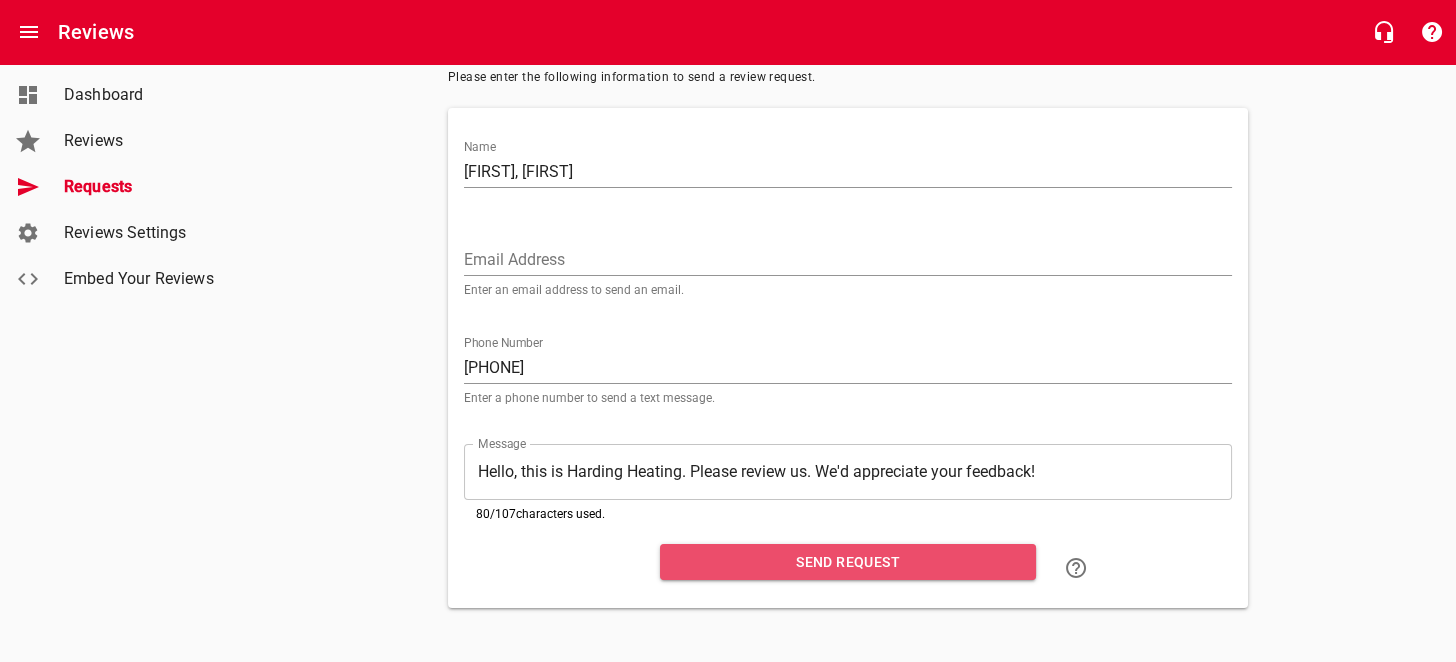 click on "Send Request" at bounding box center (848, 562) 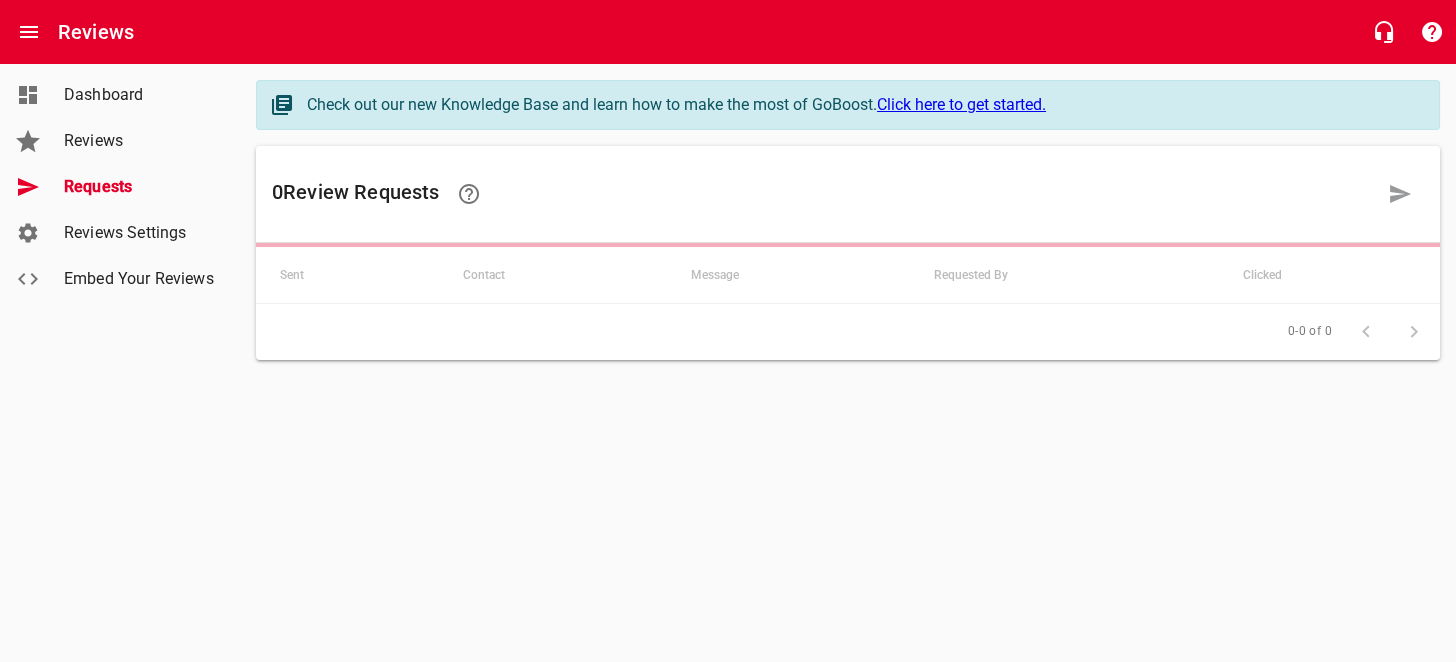 scroll, scrollTop: 0, scrollLeft: 0, axis: both 